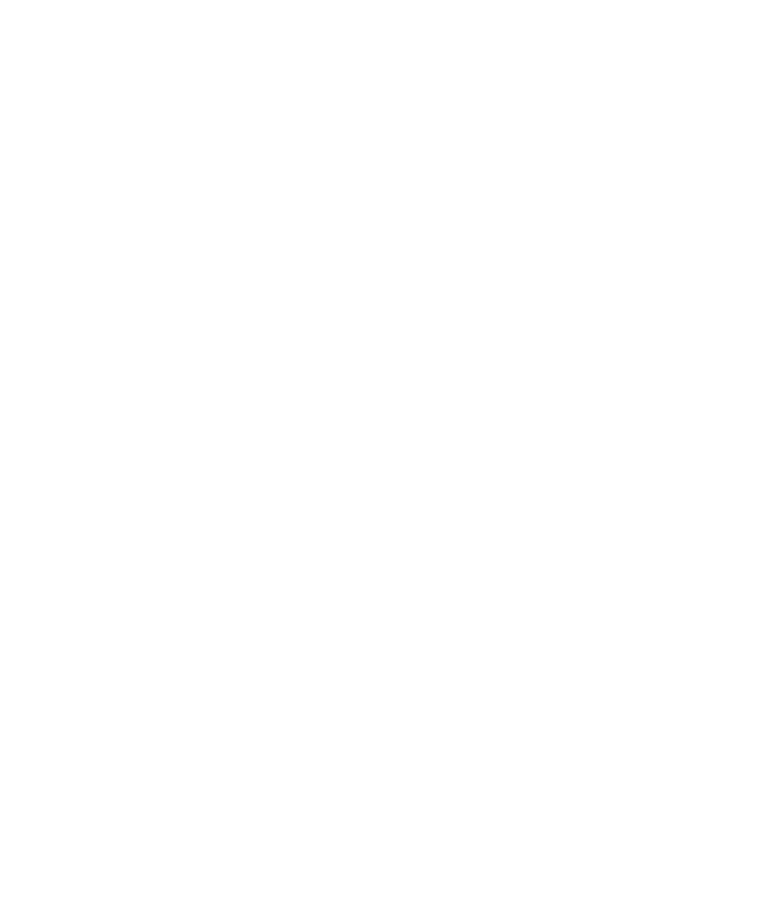 select on "*" 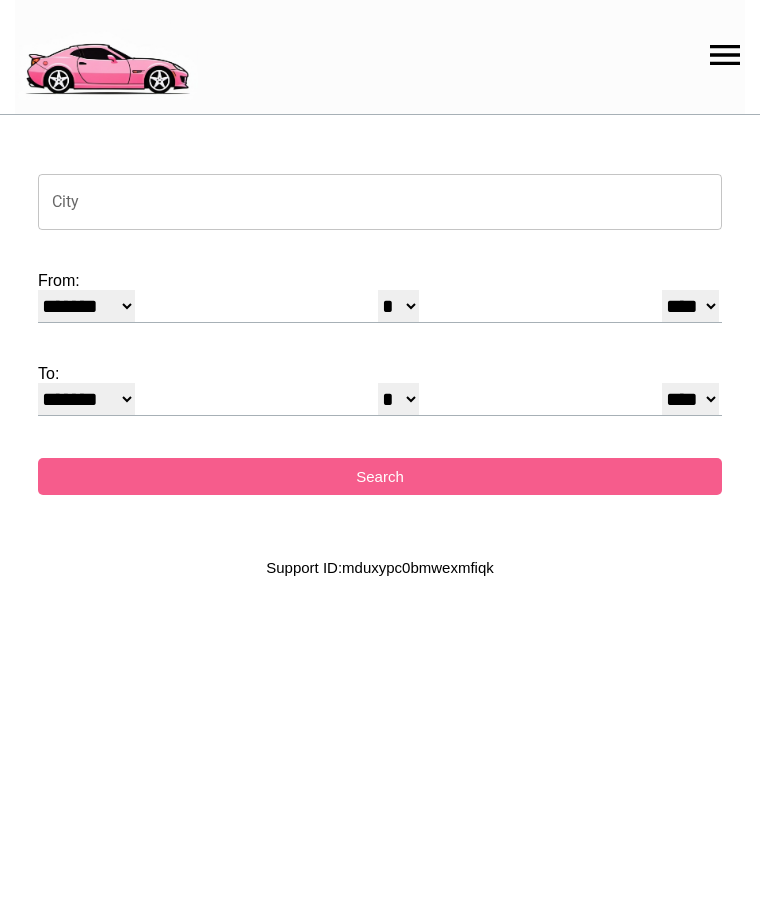 scroll, scrollTop: 0, scrollLeft: 0, axis: both 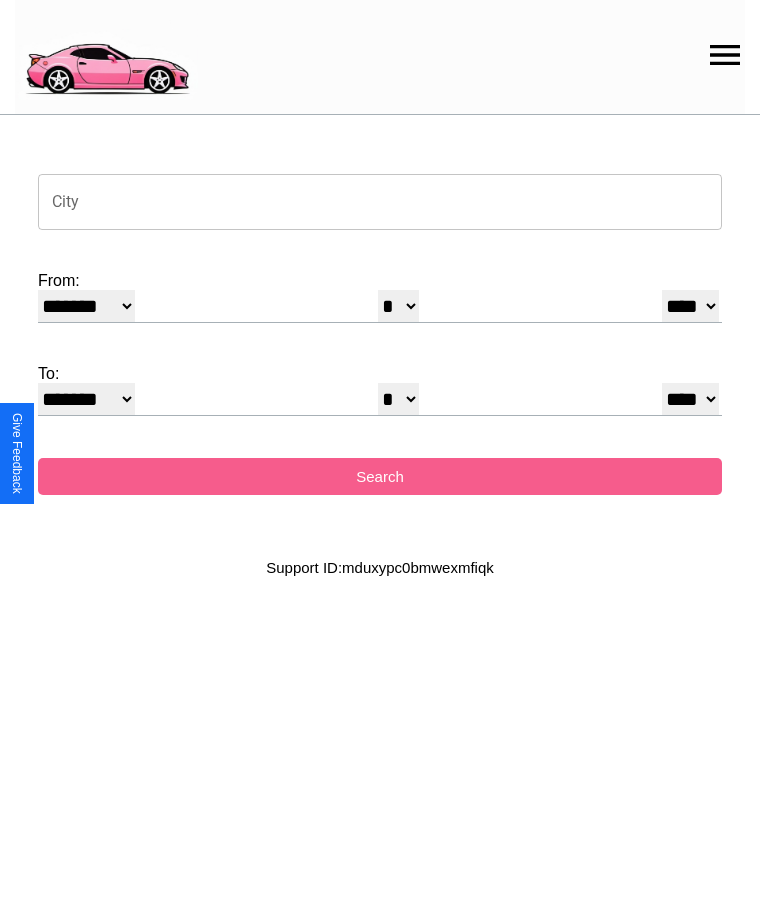 click 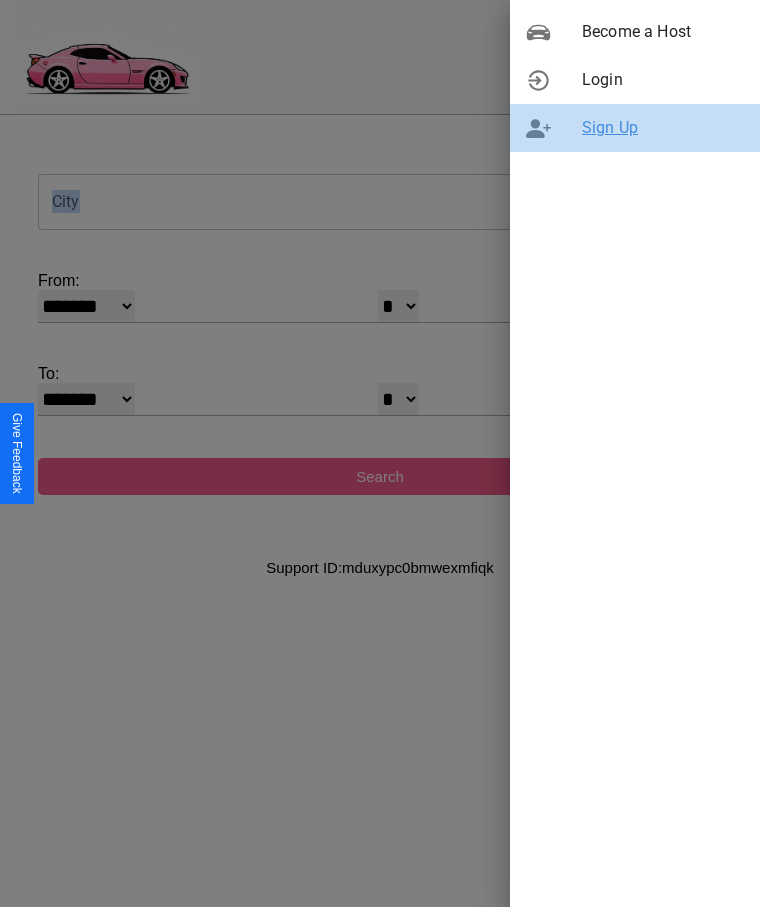 click on "Sign Up" at bounding box center [663, 128] 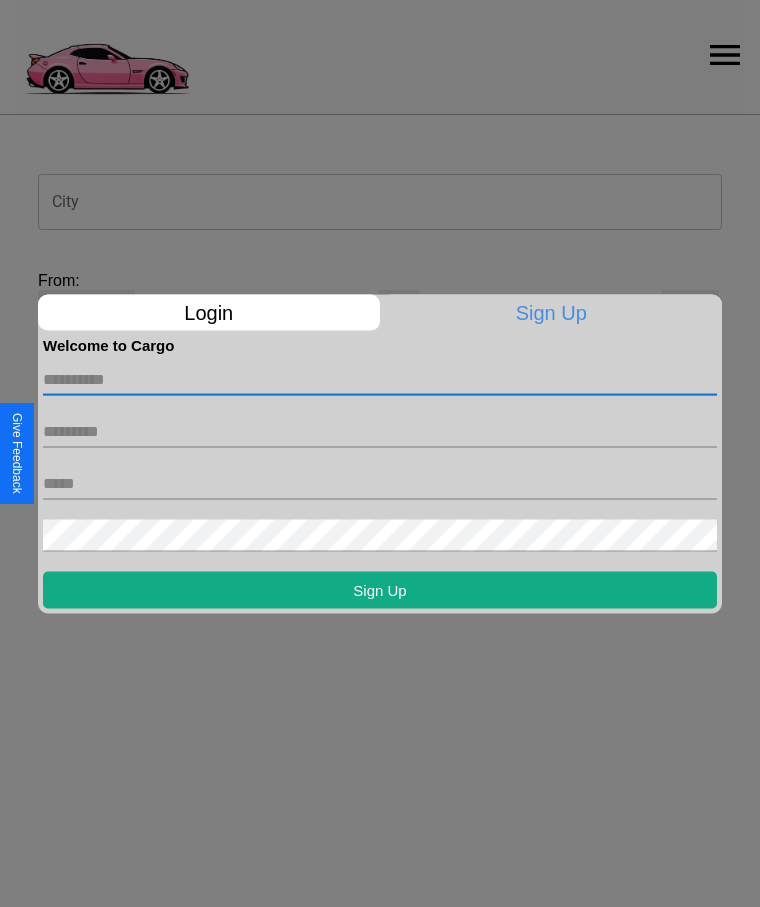 click at bounding box center (380, 379) 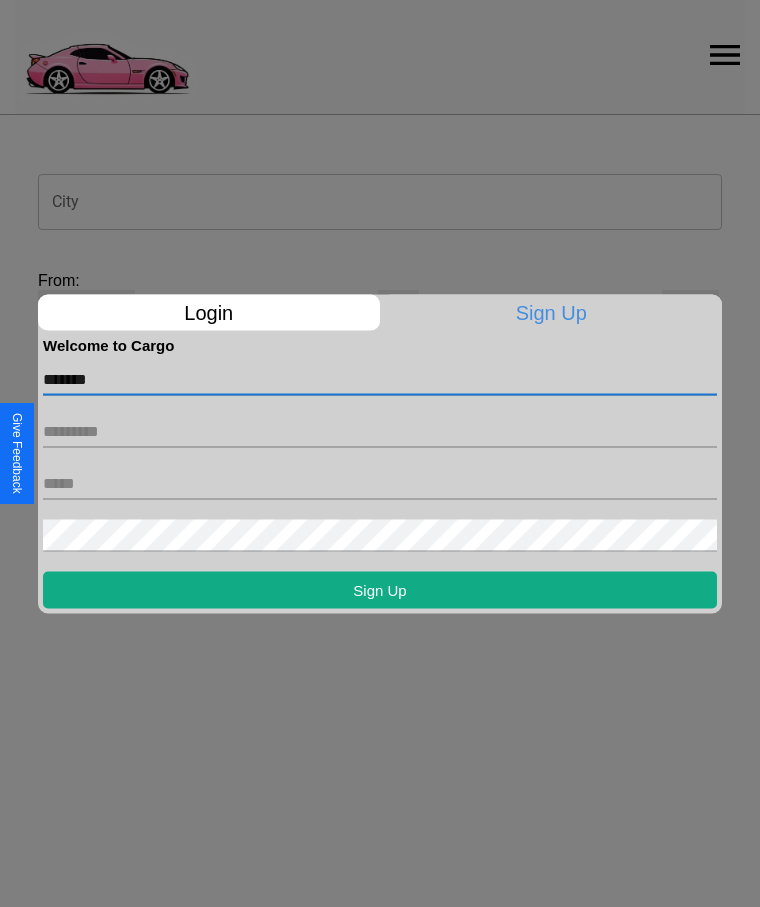 type on "*******" 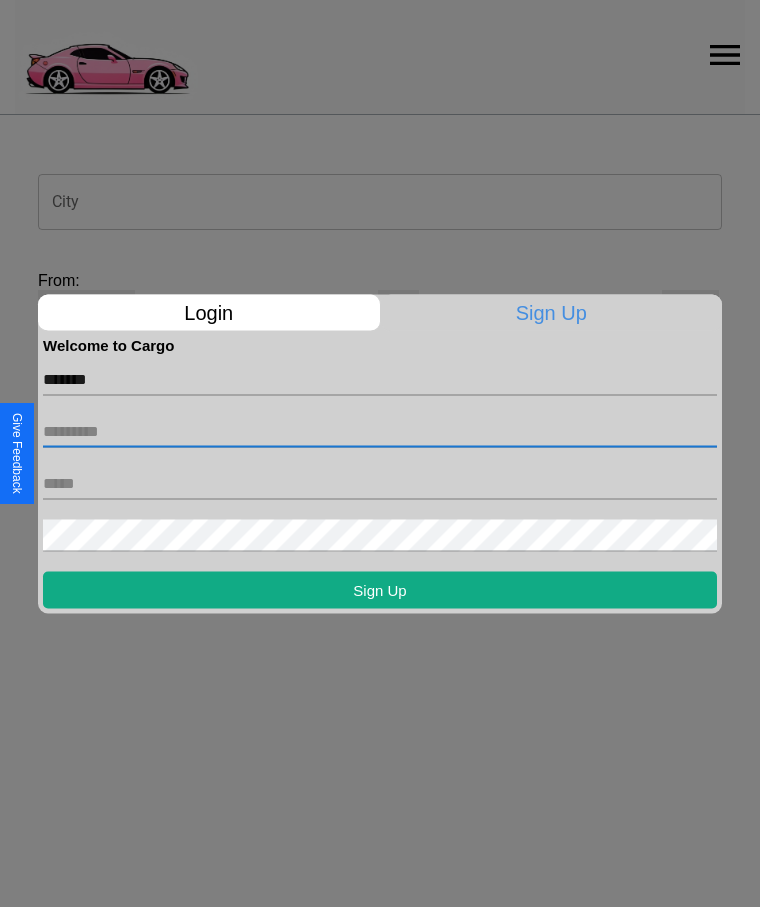 click at bounding box center [380, 431] 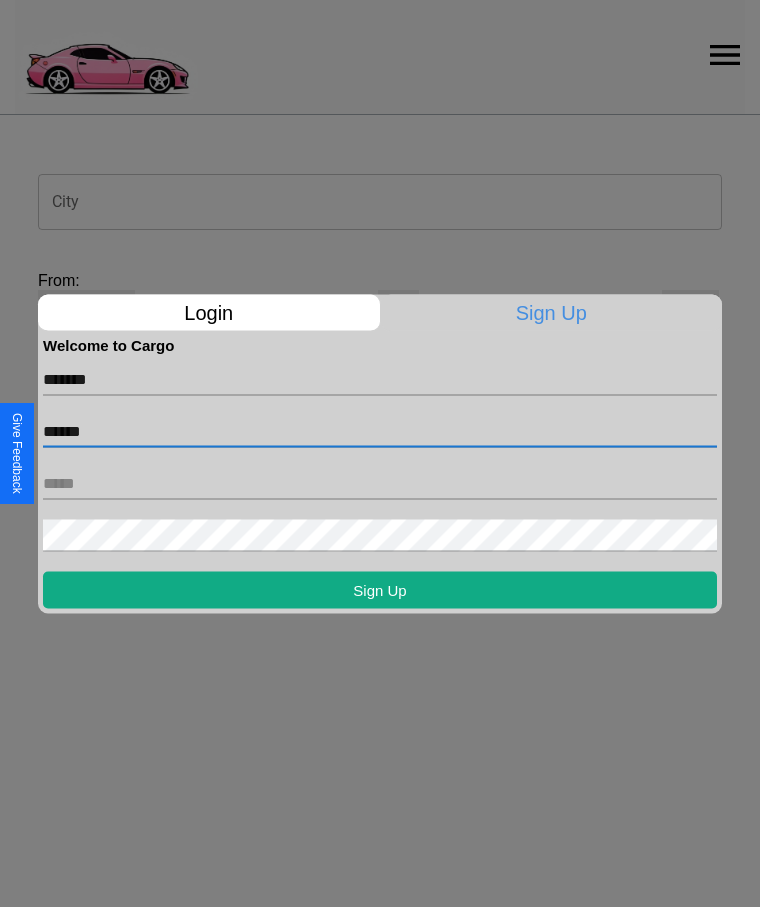 type on "******" 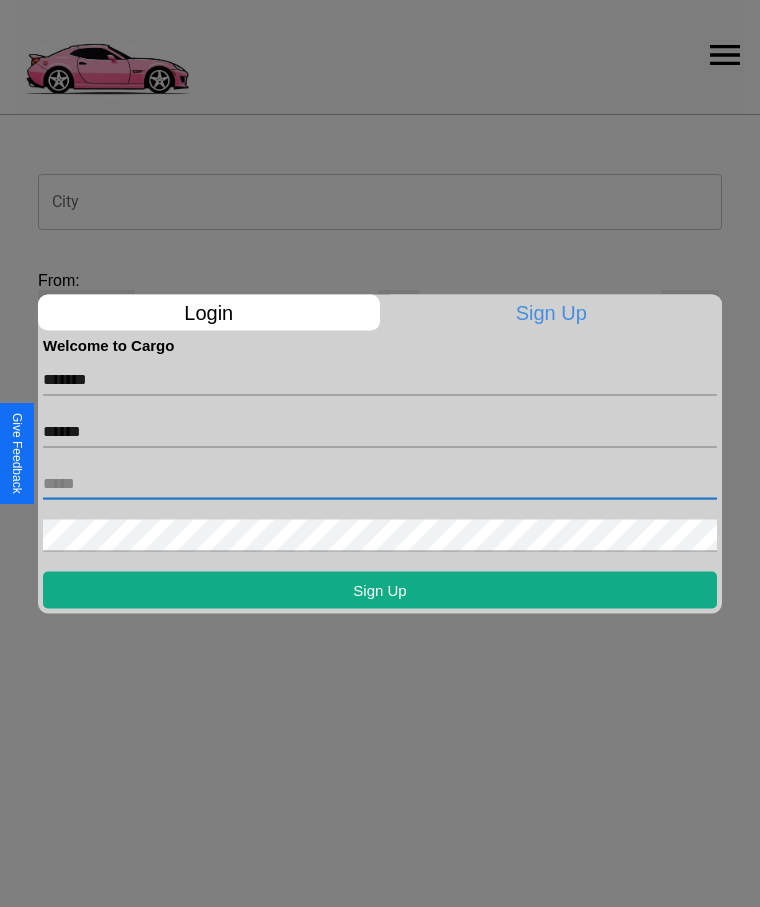 click at bounding box center (380, 483) 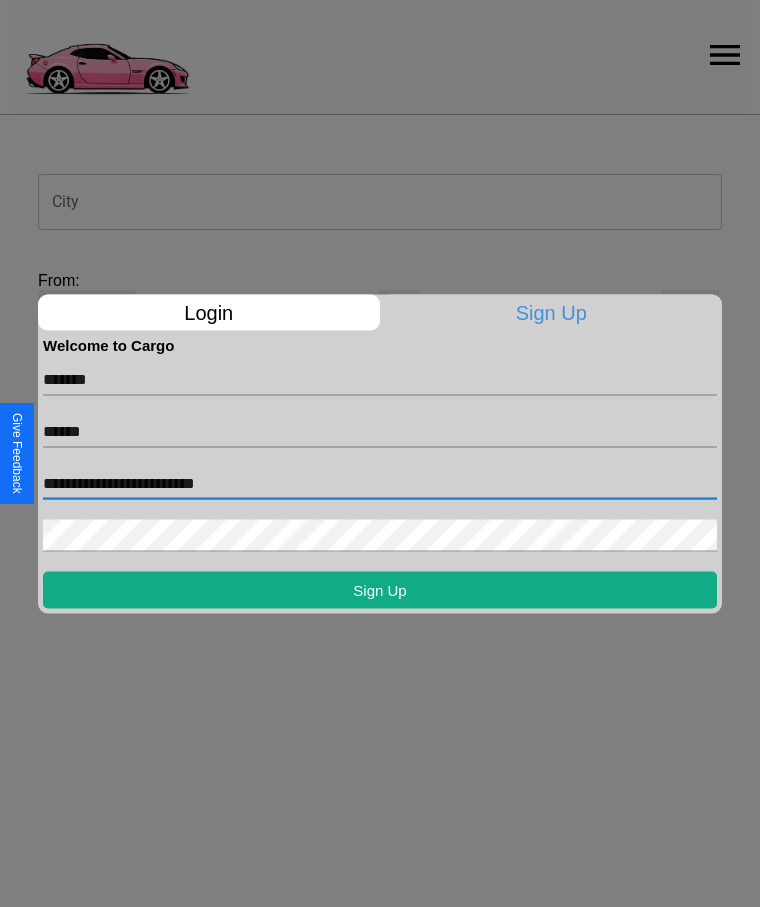 type on "**********" 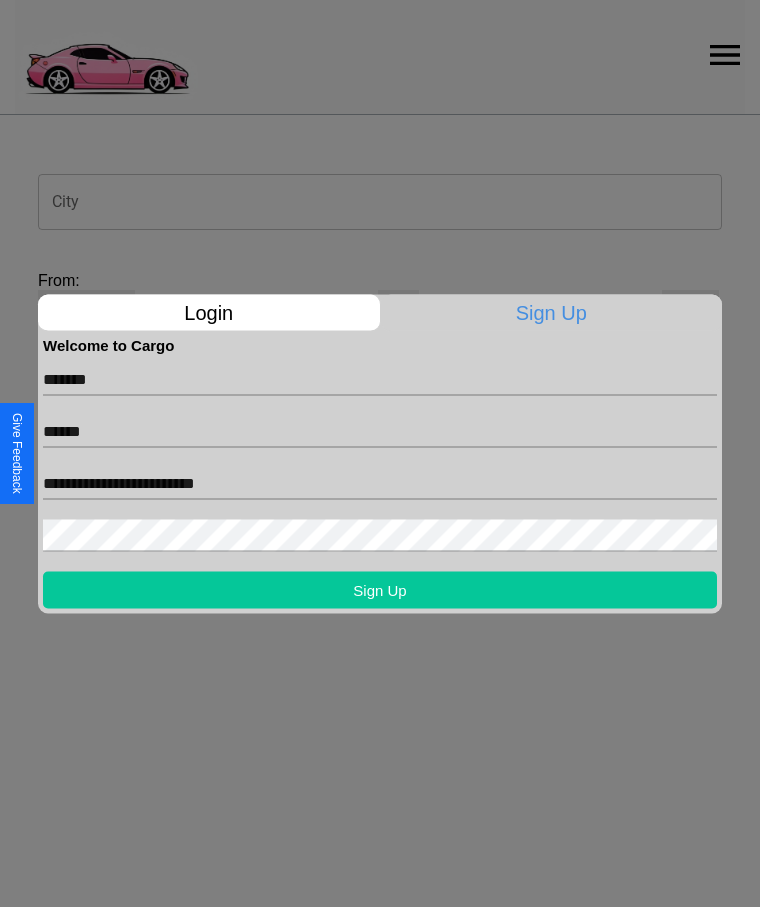 click on "Sign Up" at bounding box center (380, 589) 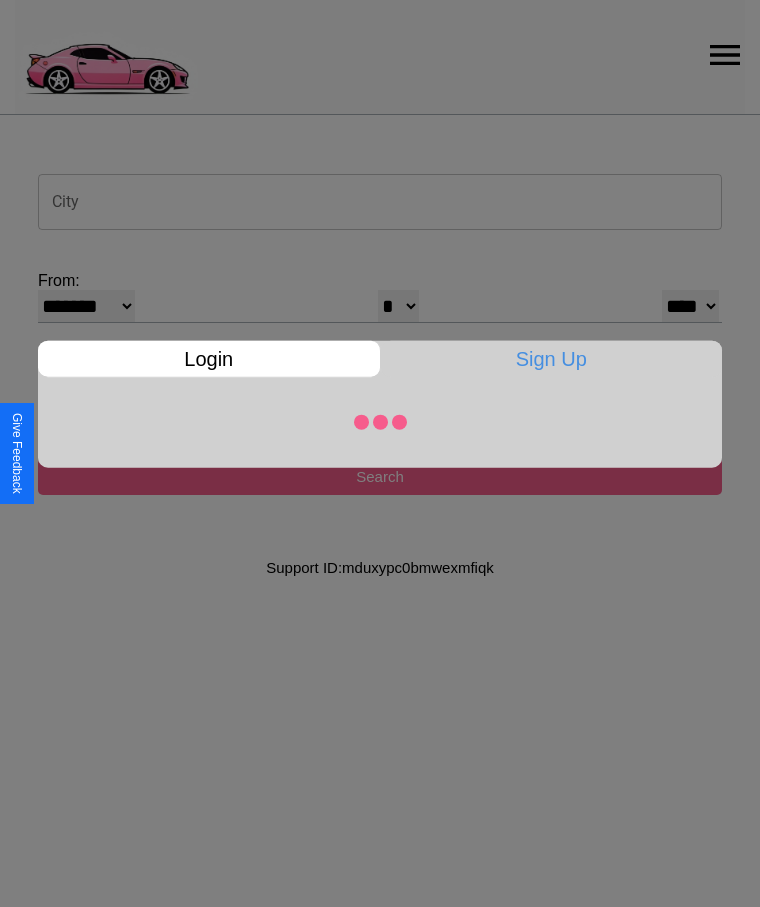 select on "*" 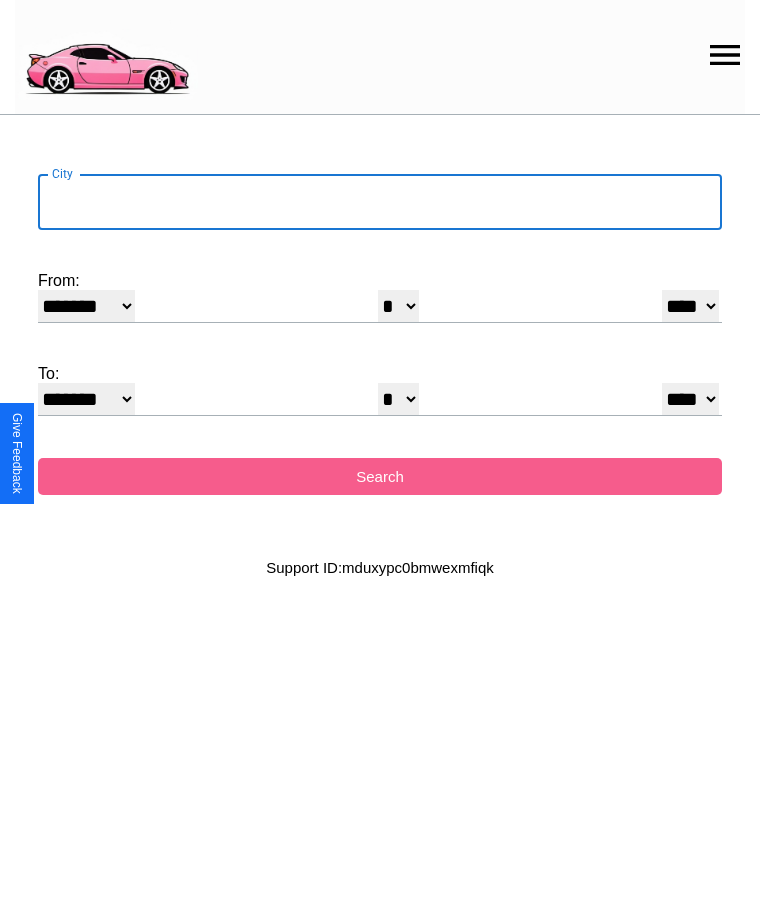 click on "City" at bounding box center [380, 202] 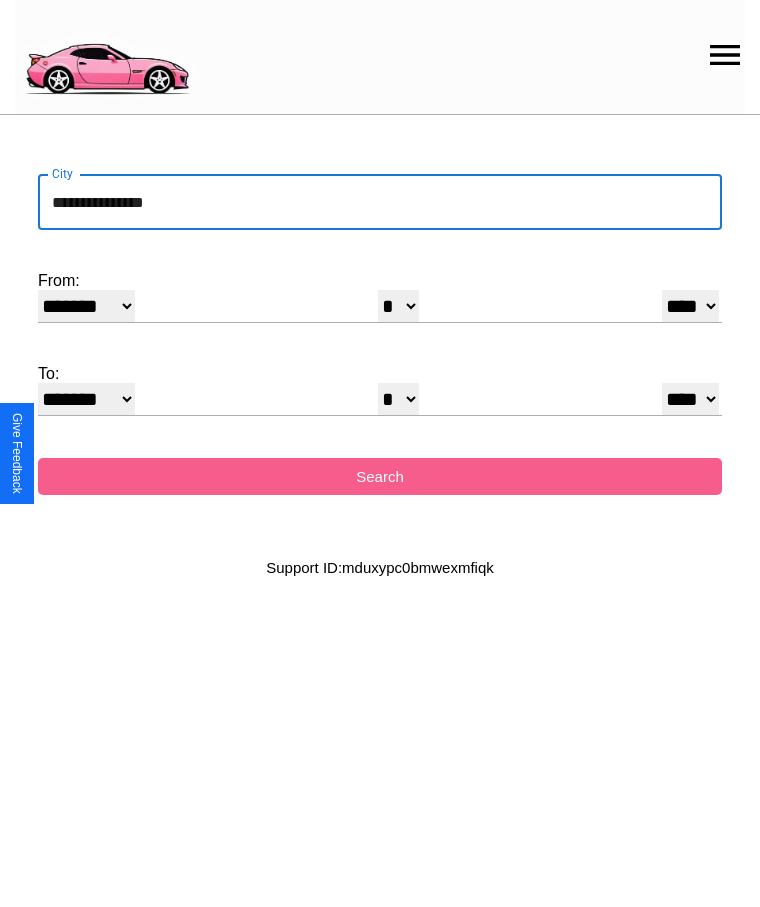 type on "**********" 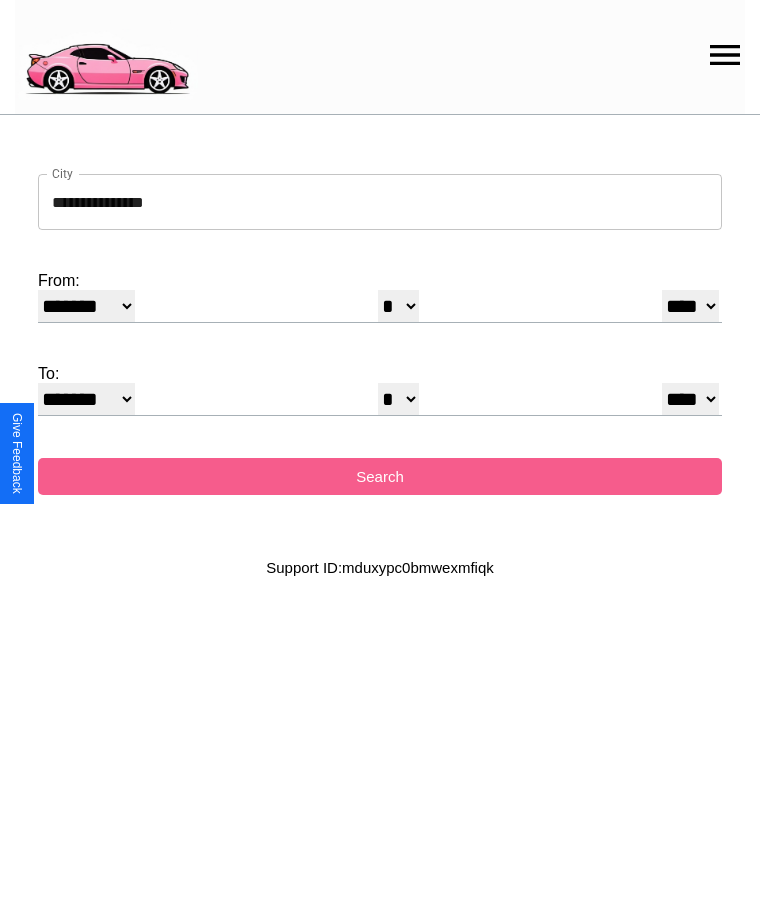 click on "******* ******** ***** ***** *** **** **** ****** ********* ******* ******** ********" at bounding box center (86, 306) 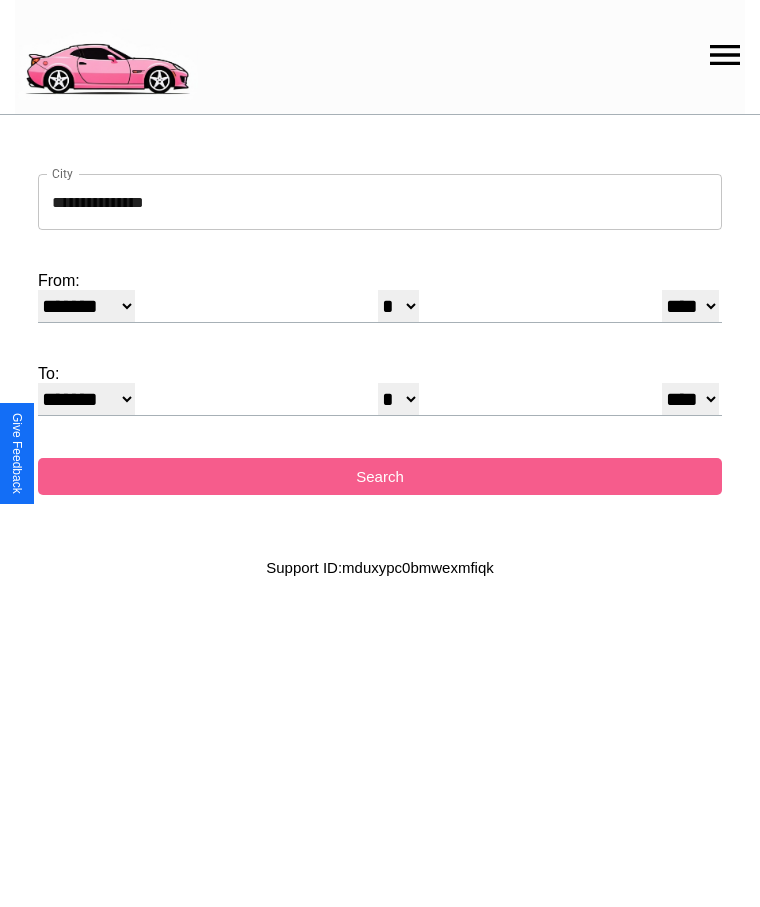 select on "*" 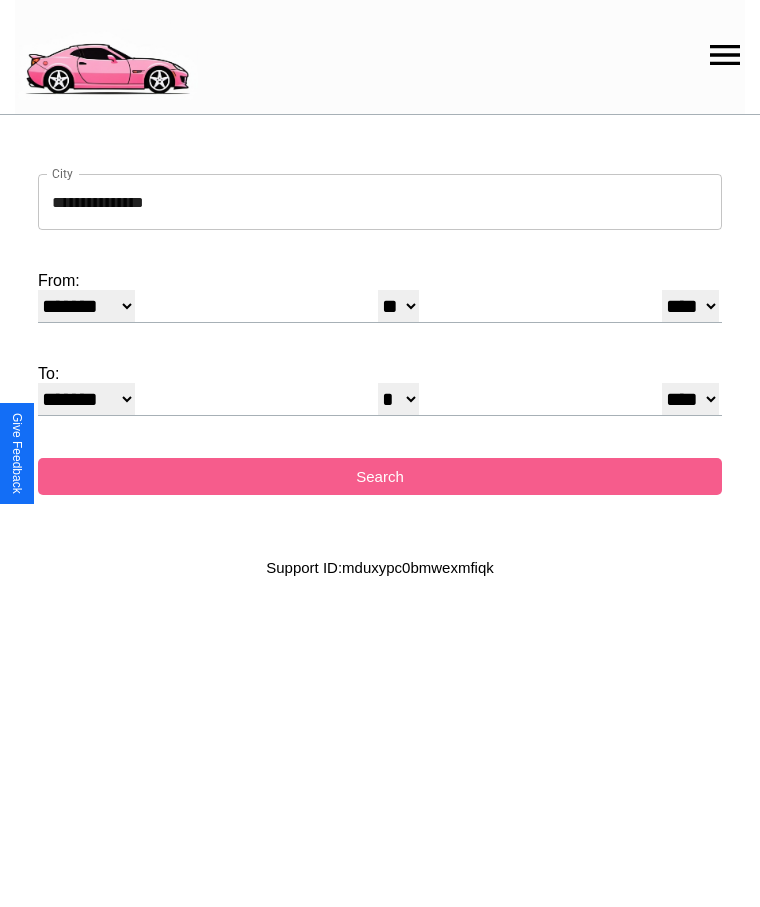 click on "**** **** **** **** **** **** **** **** **** ****" at bounding box center [690, 306] 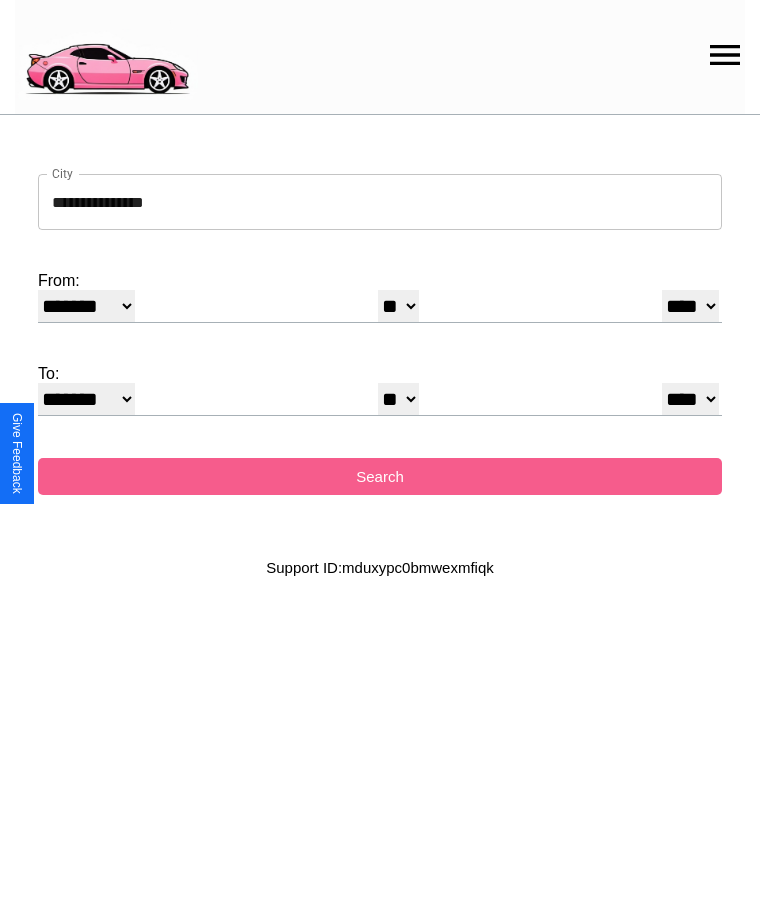 click on "* * * * * * * * * ** ** ** ** ** ** ** ** ** ** ** ** ** ** ** ** ** ** ** ** ** **" at bounding box center [398, 399] 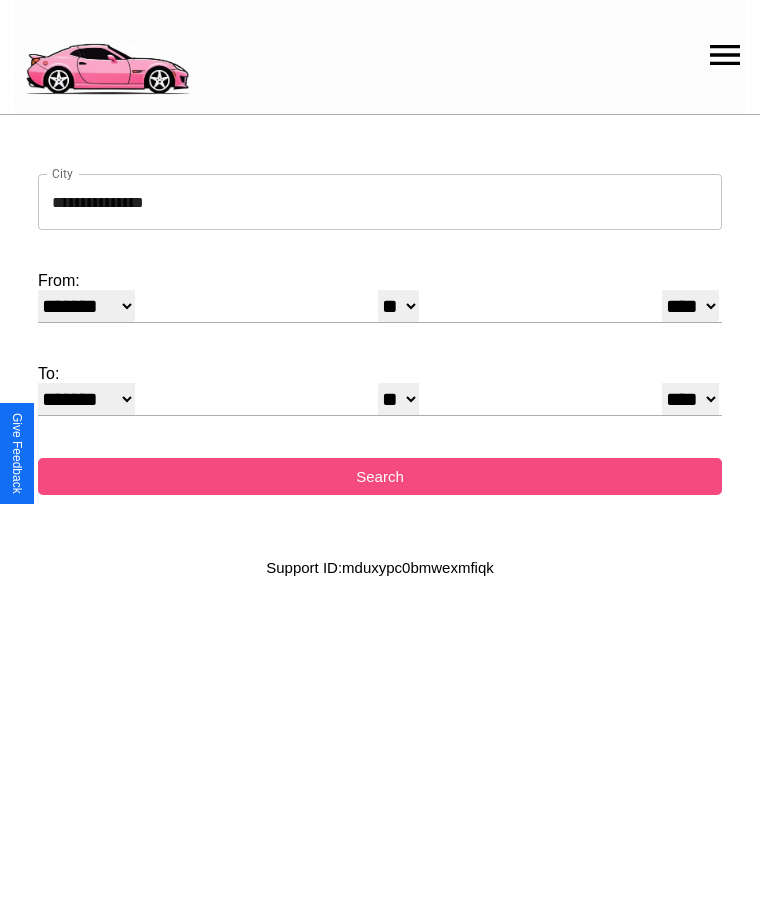 click on "Search" at bounding box center (380, 476) 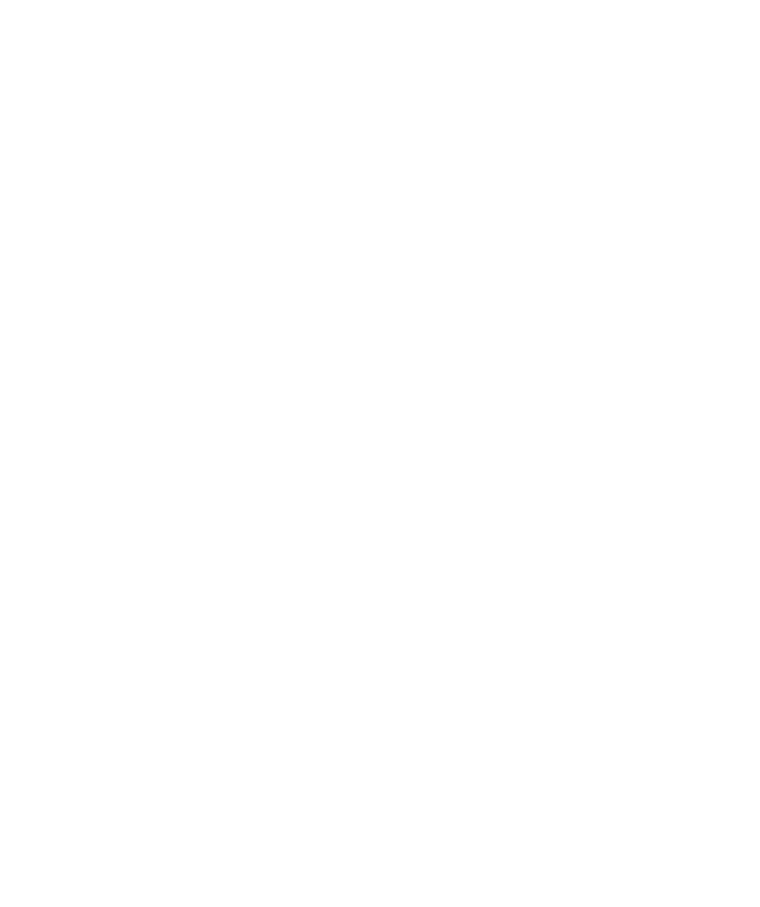 scroll, scrollTop: 0, scrollLeft: 0, axis: both 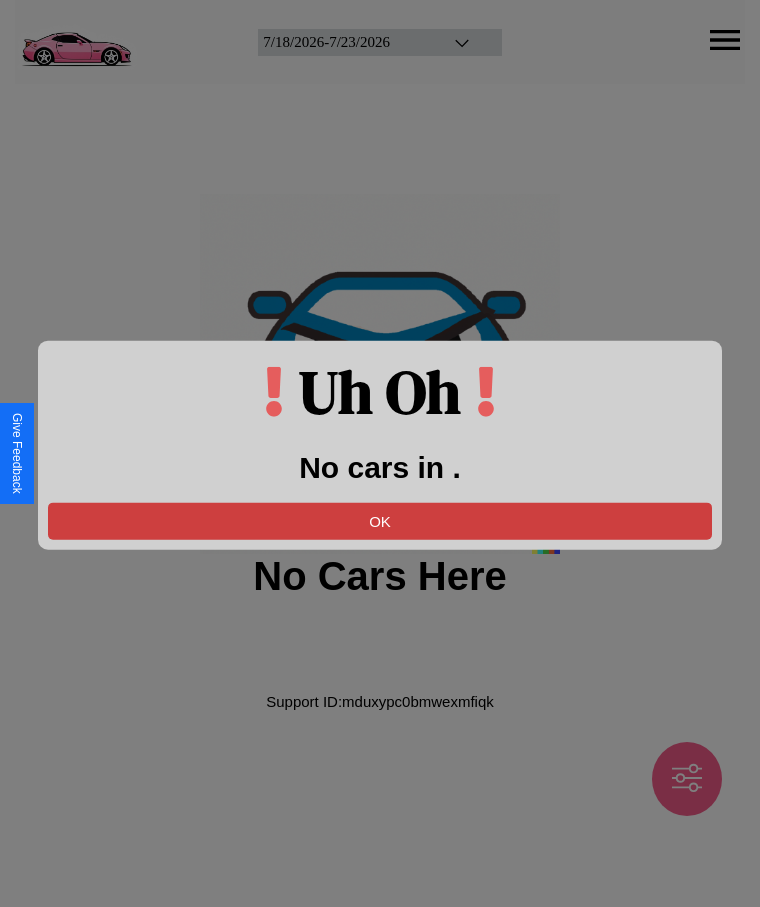 click on "OK" at bounding box center [380, 520] 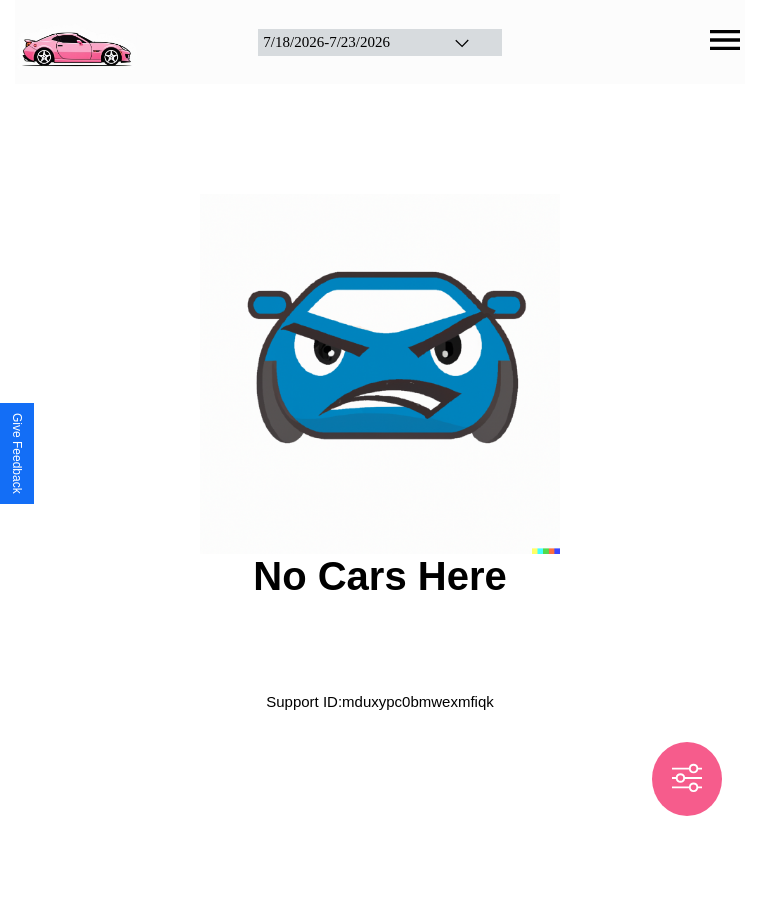 click at bounding box center [76, 40] 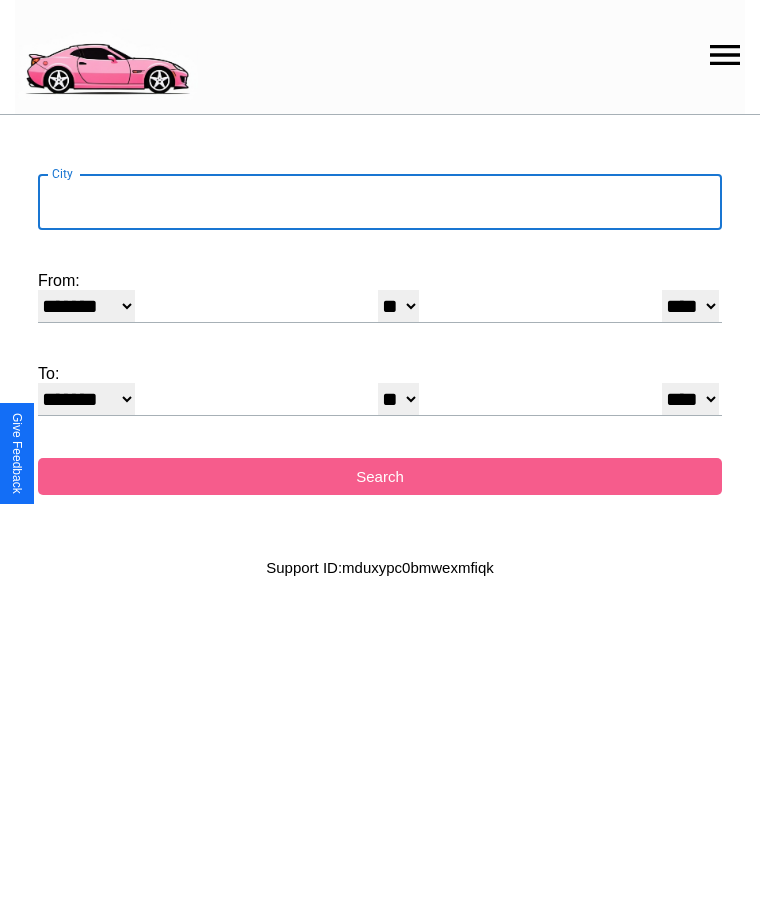 click on "City" at bounding box center (380, 202) 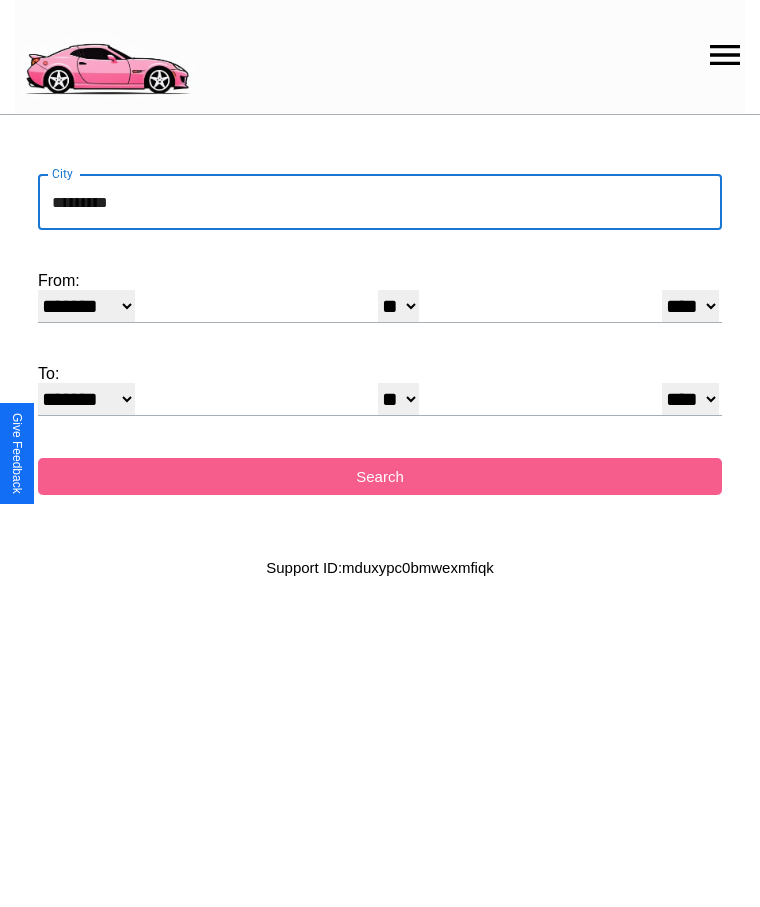 type on "*********" 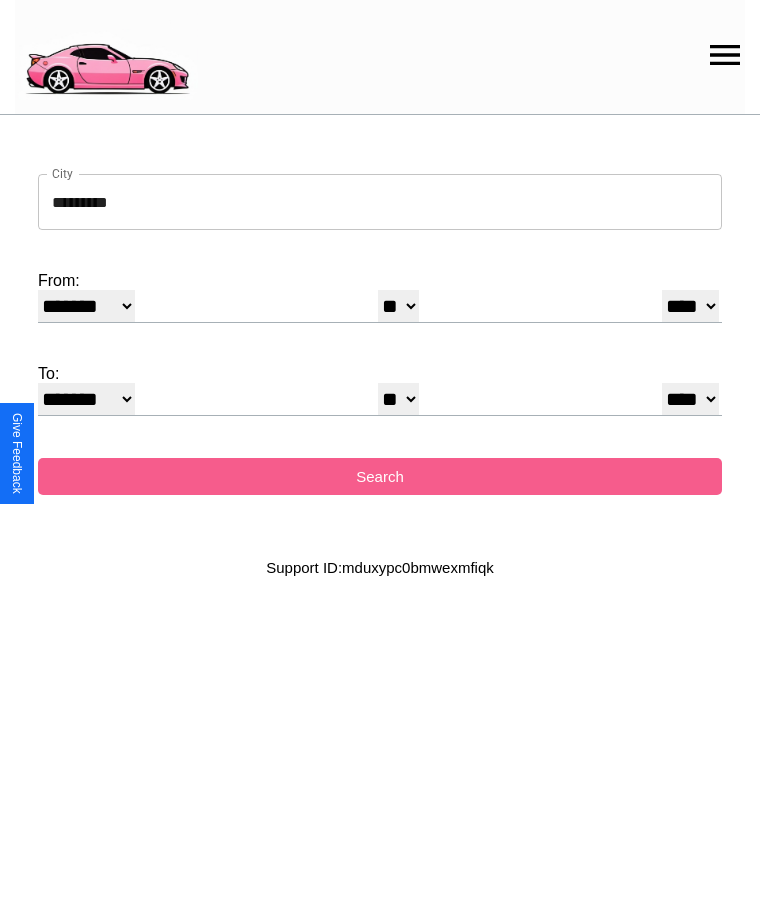 click on "******* ******** ***** ***** *** **** **** ****** ********* ******* ******** ********" at bounding box center [86, 306] 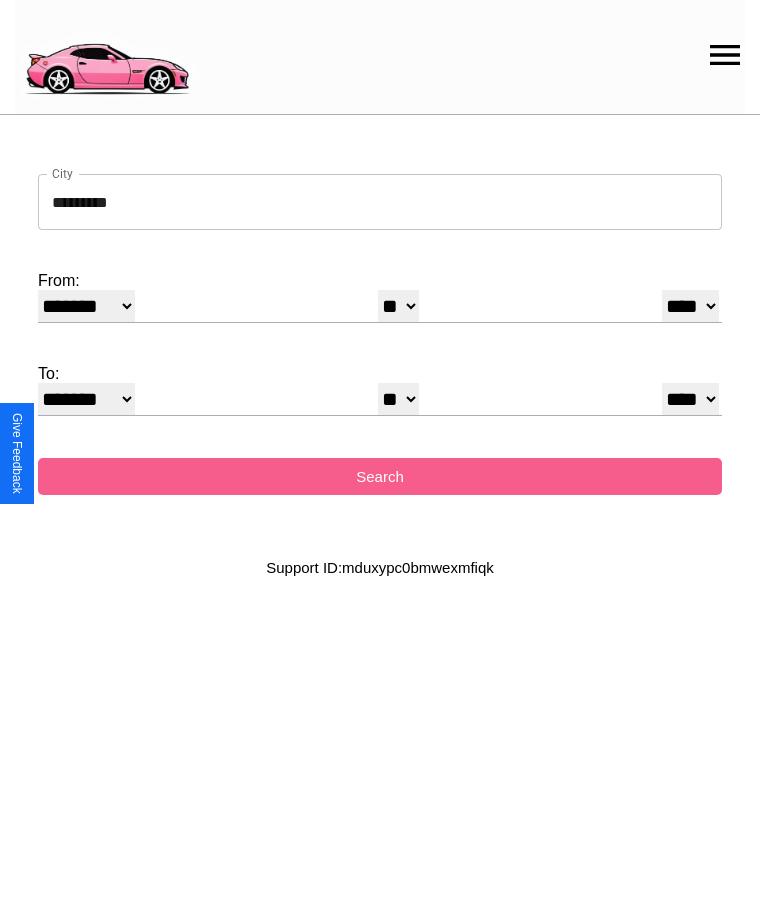 select on "*" 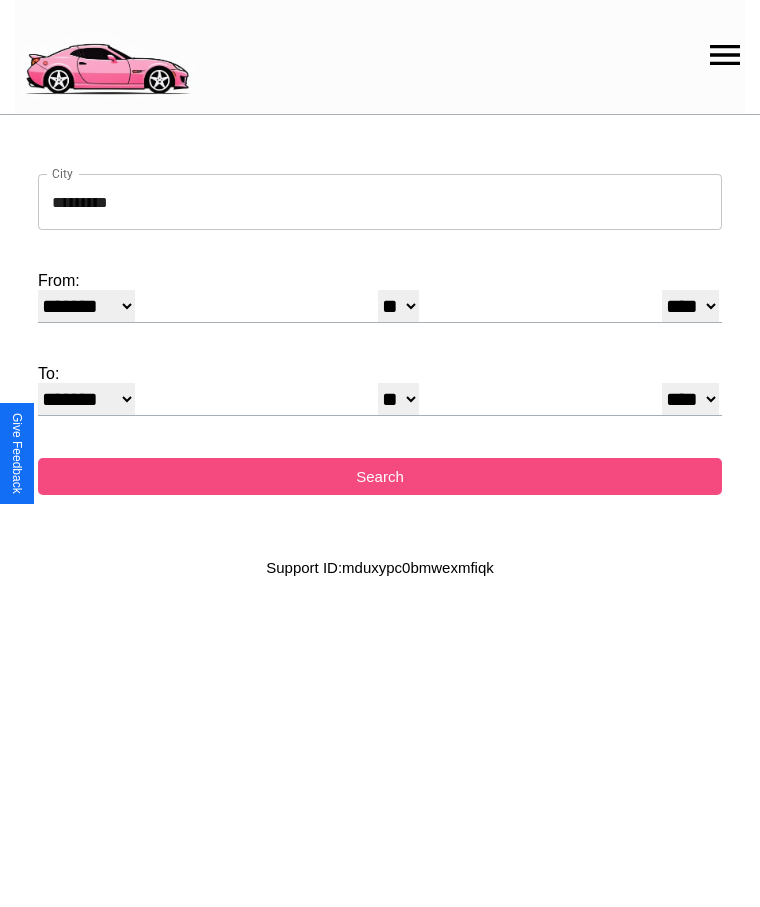 click on "Search" at bounding box center [380, 476] 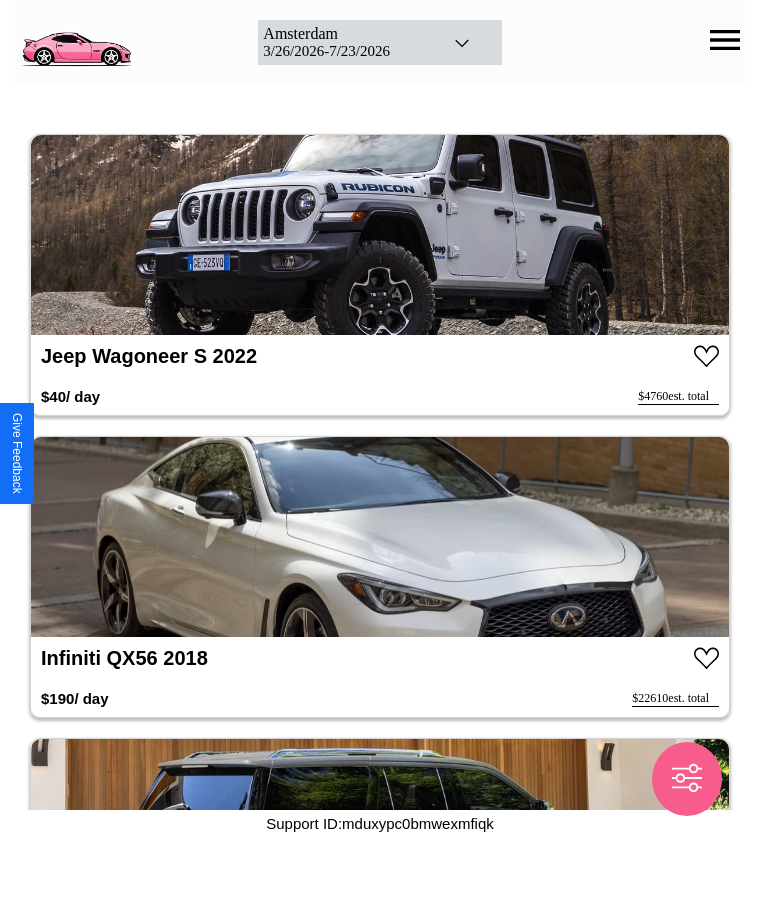scroll, scrollTop: 1134, scrollLeft: 0, axis: vertical 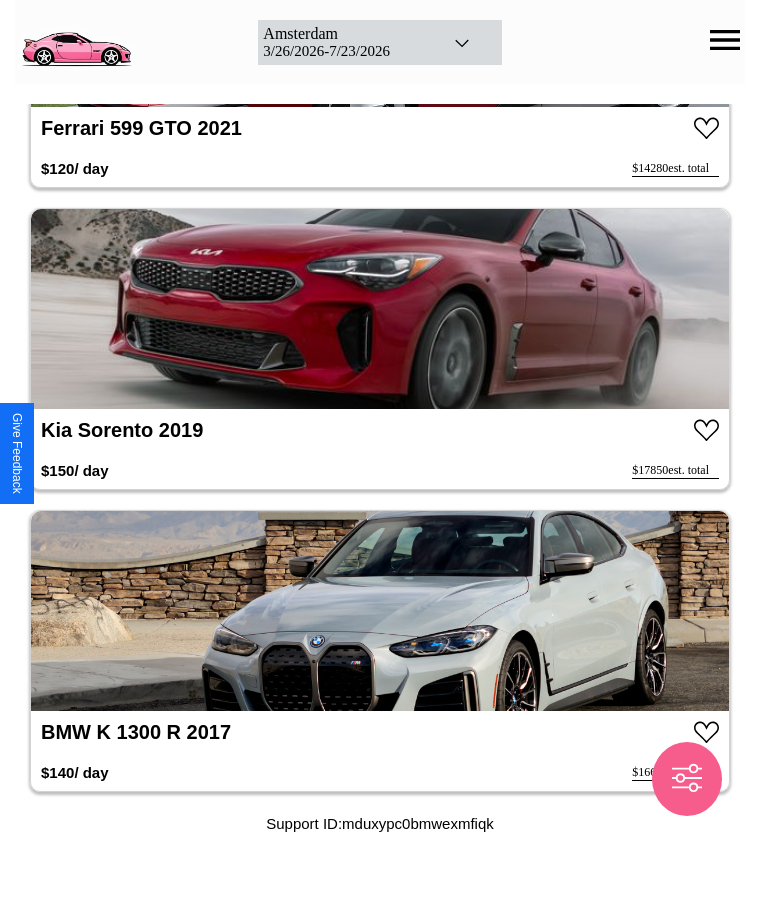 click at bounding box center (380, 611) 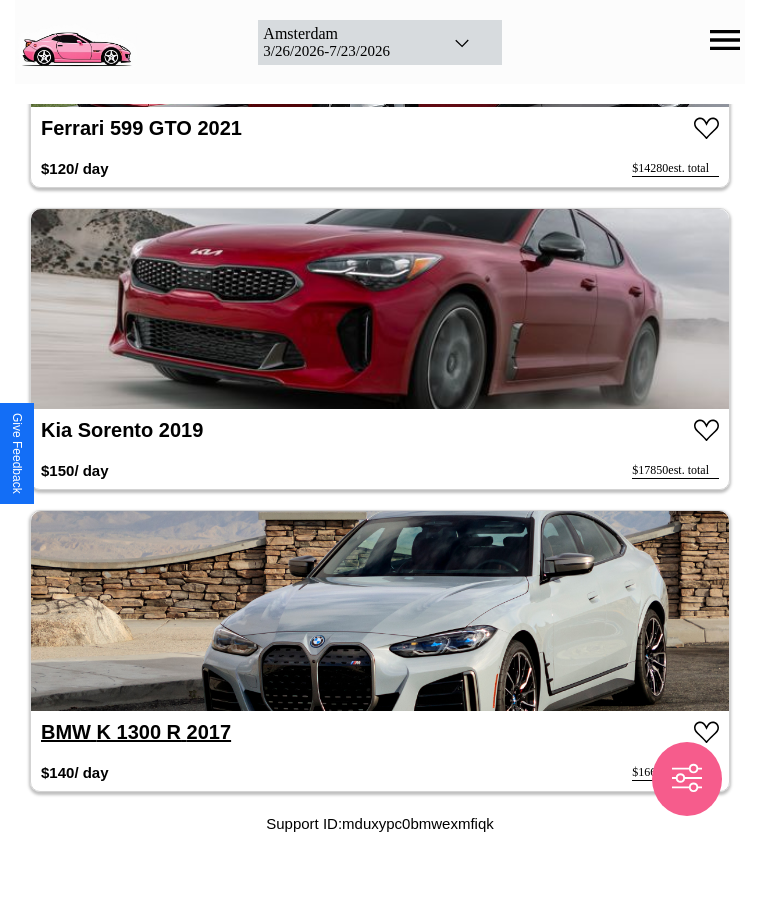 click on "BMW   K 1300 R   2017" at bounding box center (136, 732) 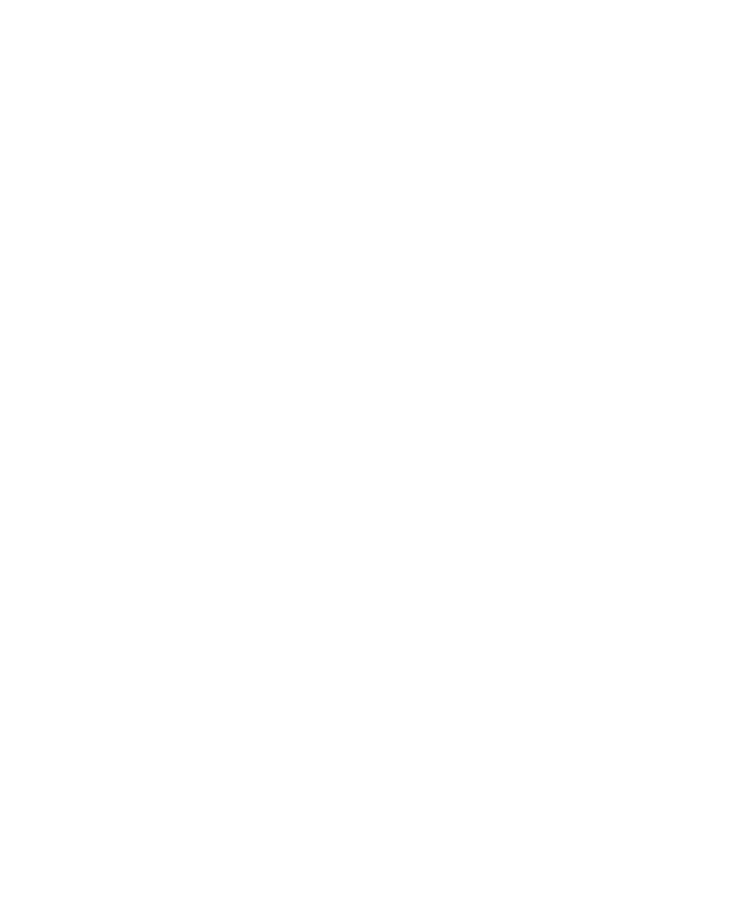 scroll, scrollTop: 0, scrollLeft: 0, axis: both 